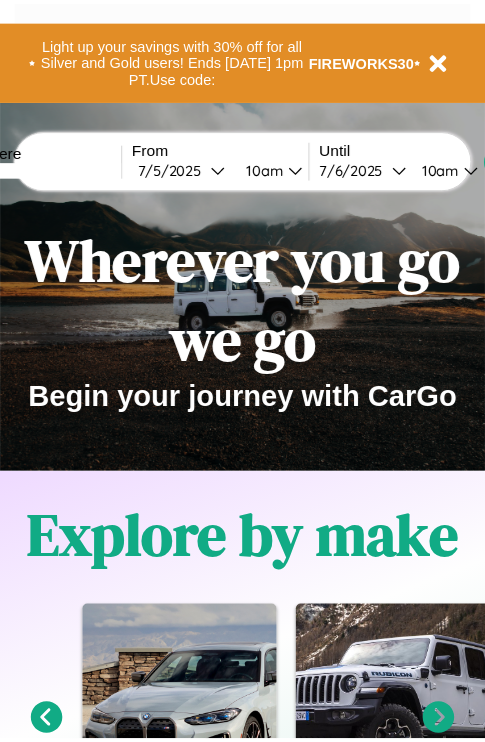 scroll, scrollTop: 0, scrollLeft: 0, axis: both 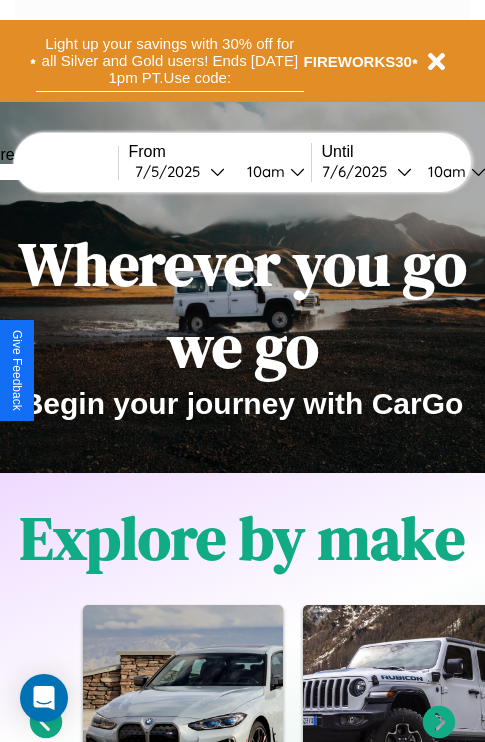click on "Light up your savings with 30% off for all Silver and Gold users! Ends [DATE] 1pm PT.  Use code:" at bounding box center [170, 61] 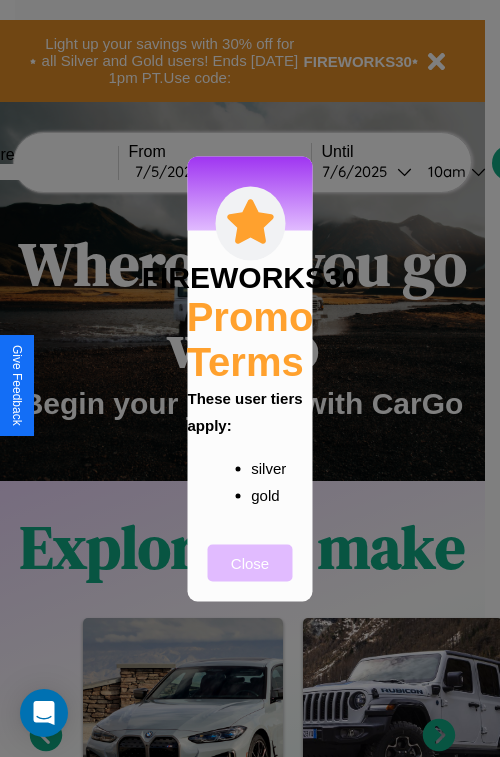 click on "Close" at bounding box center (250, 562) 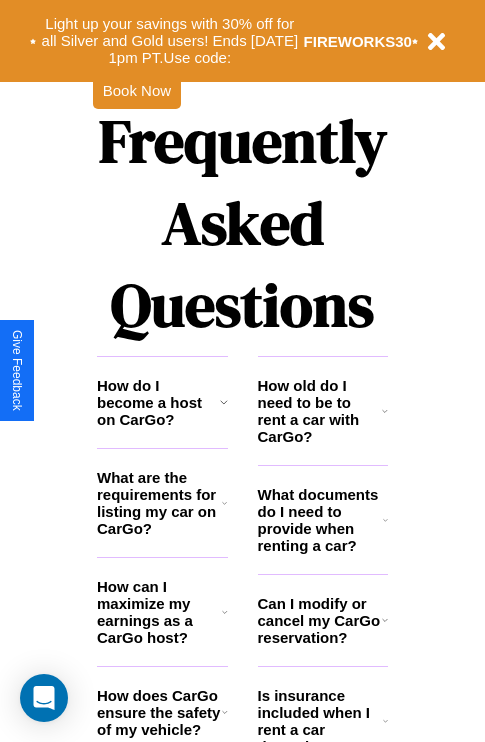 scroll, scrollTop: 2423, scrollLeft: 0, axis: vertical 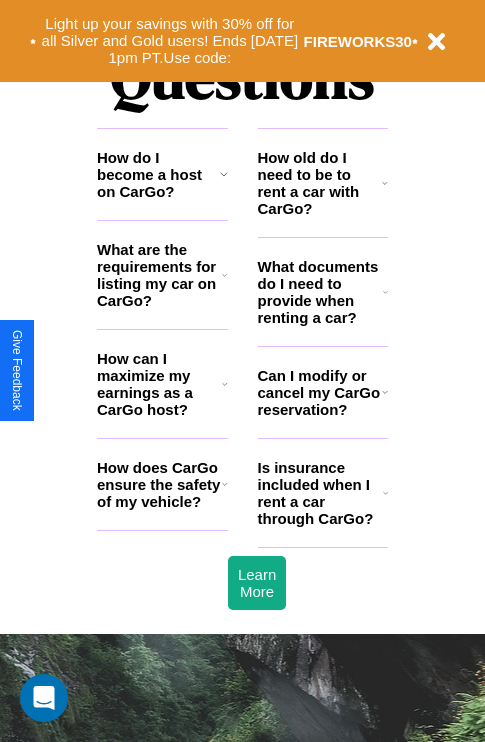 click on "How old do I need to be to rent a car with CarGo?" at bounding box center [320, 183] 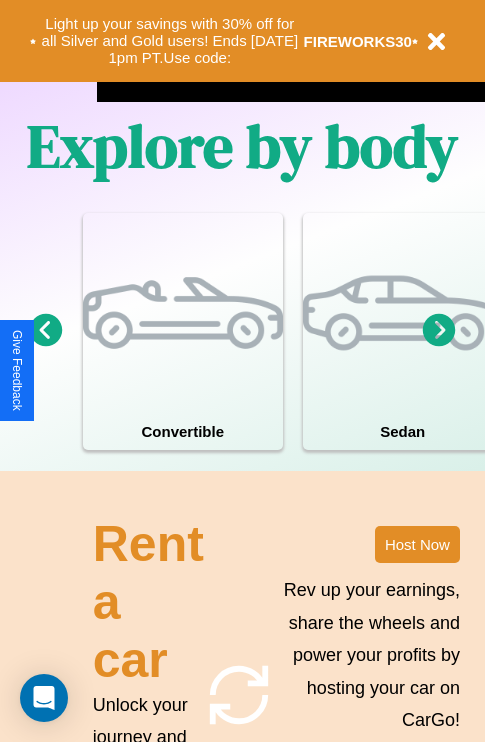 scroll, scrollTop: 1285, scrollLeft: 0, axis: vertical 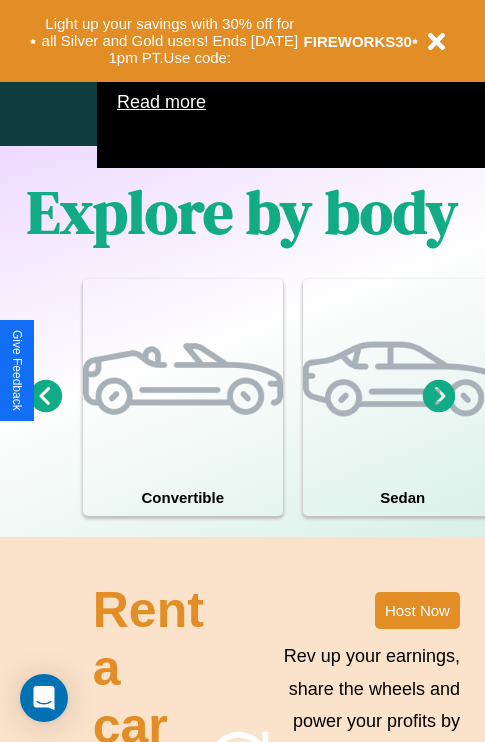 click 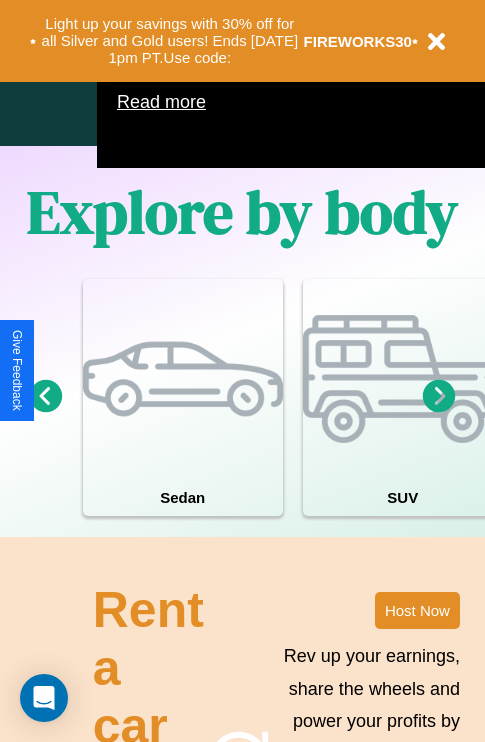 click 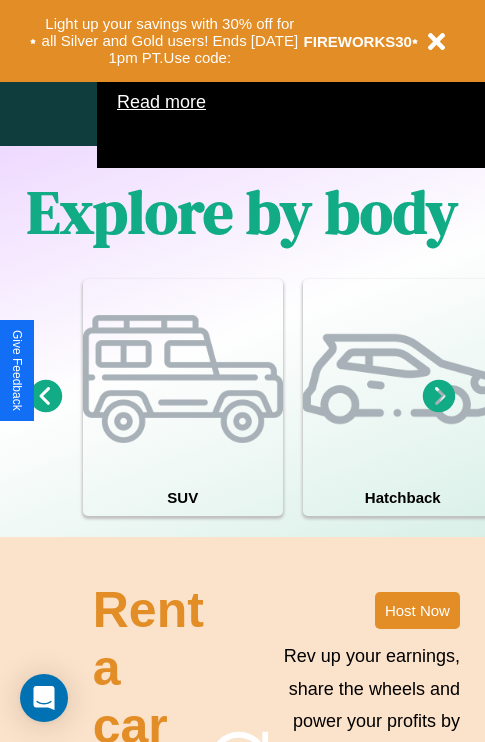 click 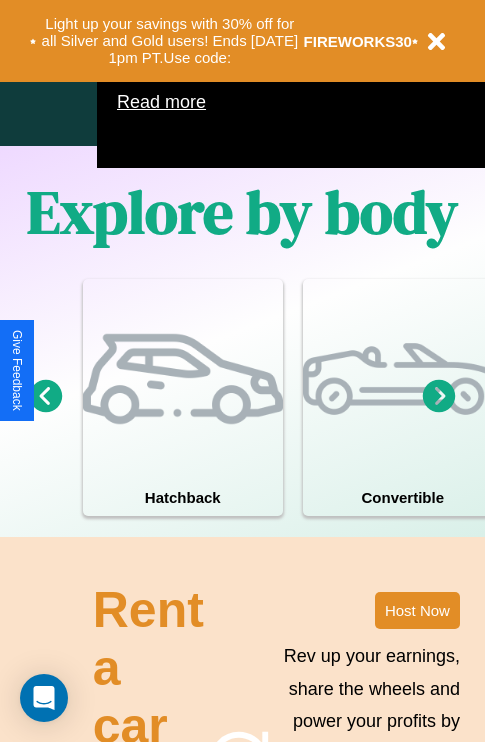 click 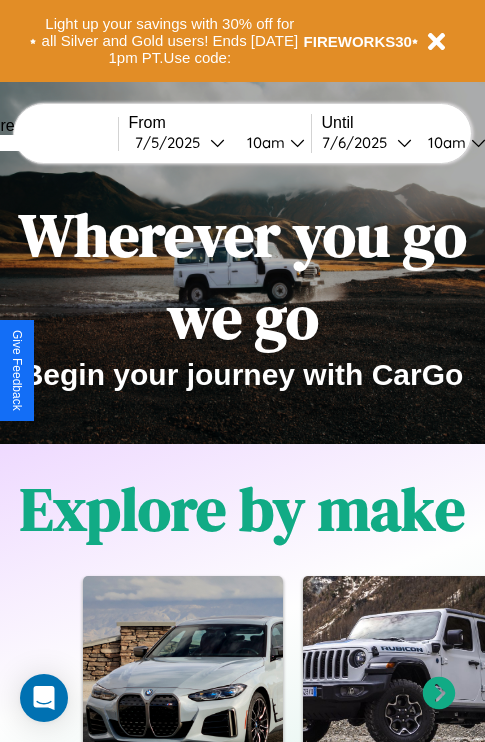 scroll, scrollTop: 0, scrollLeft: 0, axis: both 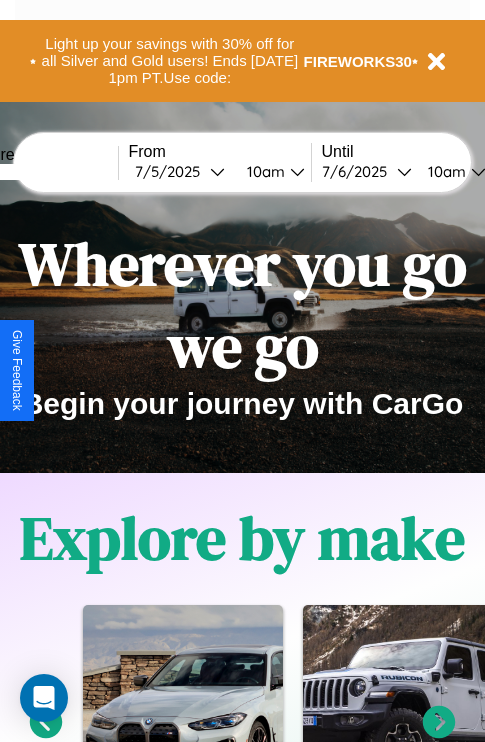 click at bounding box center [43, 172] 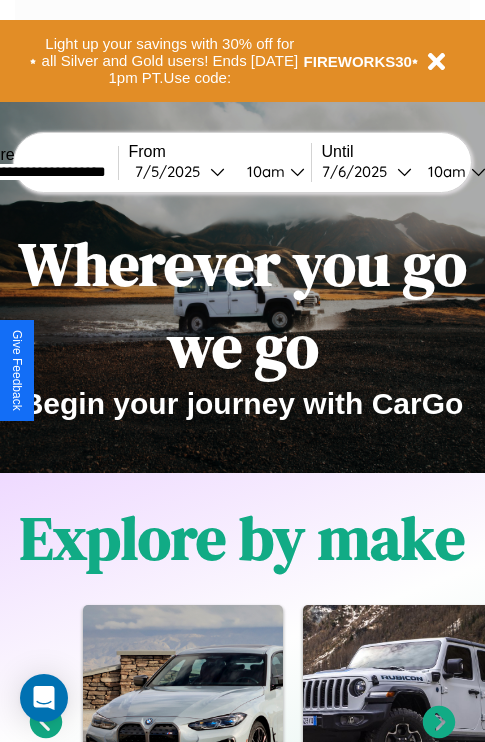 type on "**********" 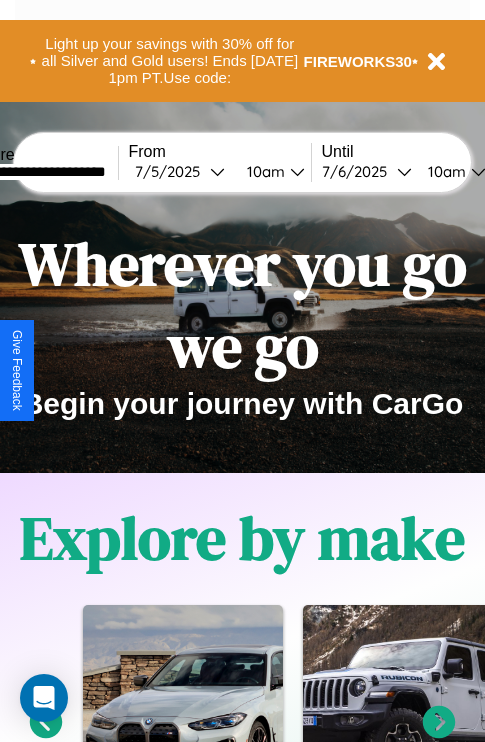 click on "[DATE]" at bounding box center (172, 171) 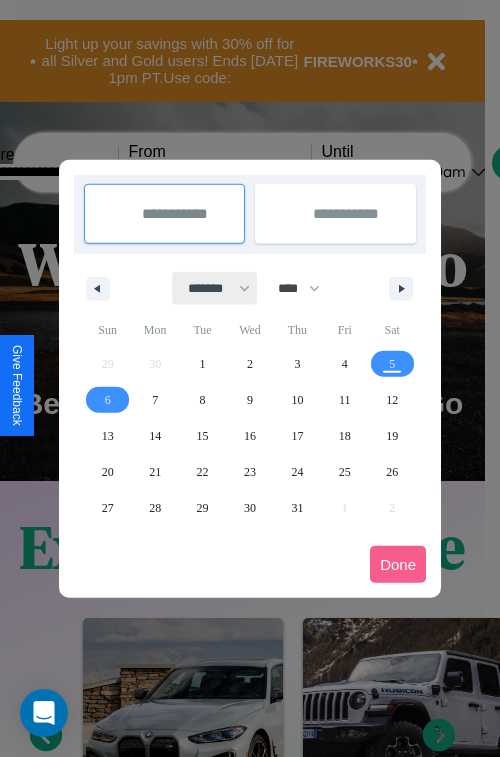 click on "******* ******** ***** ***** *** **** **** ****** ********* ******* ******** ********" at bounding box center [215, 288] 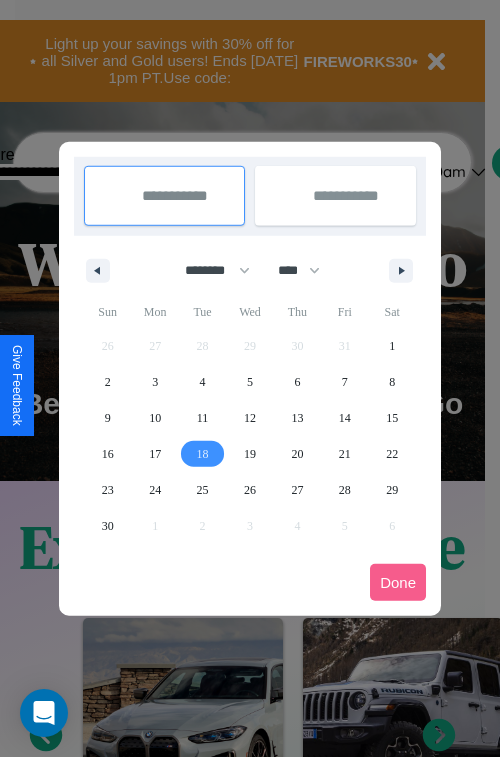 click on "18" at bounding box center (203, 454) 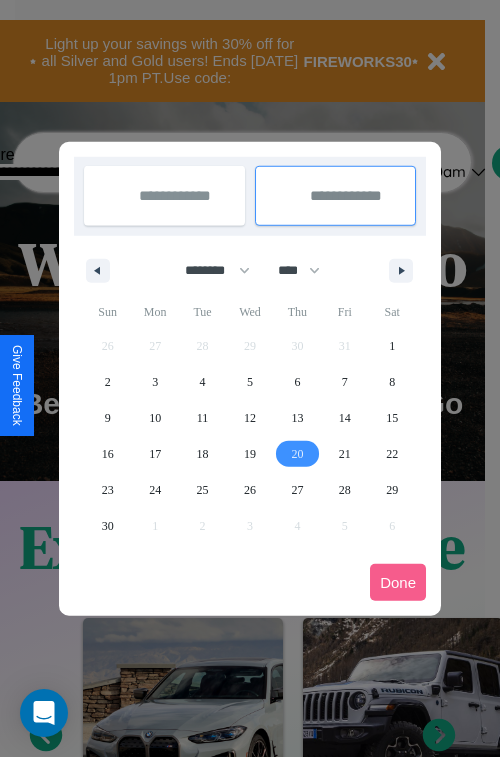 click on "20" at bounding box center [297, 454] 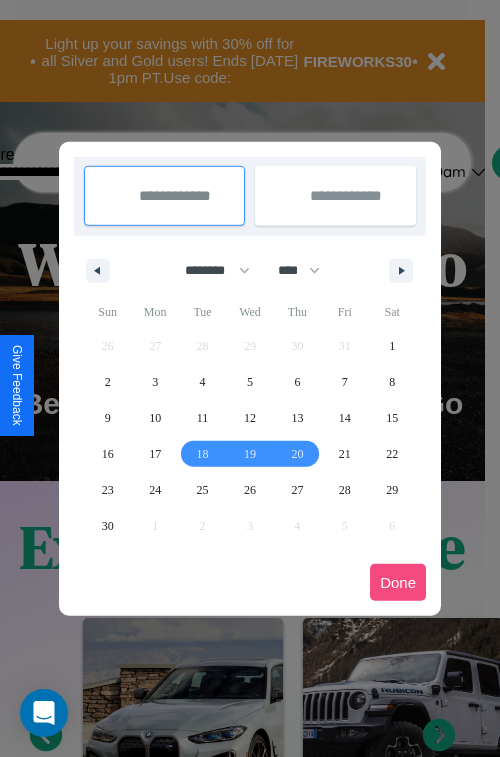 click on "Done" at bounding box center [398, 582] 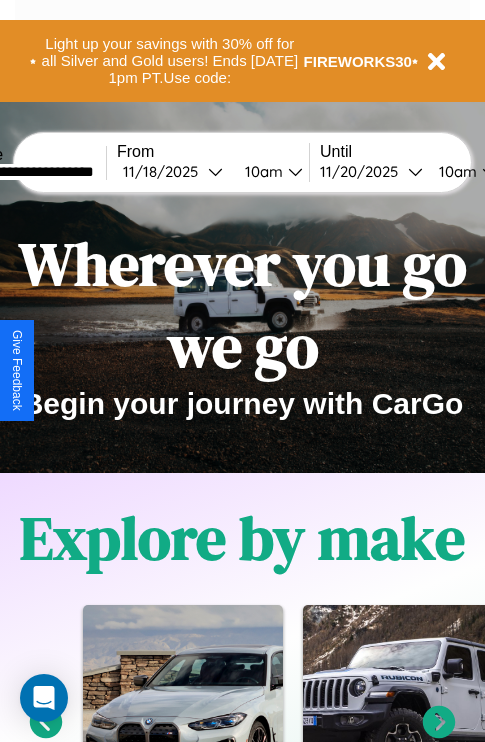 scroll, scrollTop: 0, scrollLeft: 79, axis: horizontal 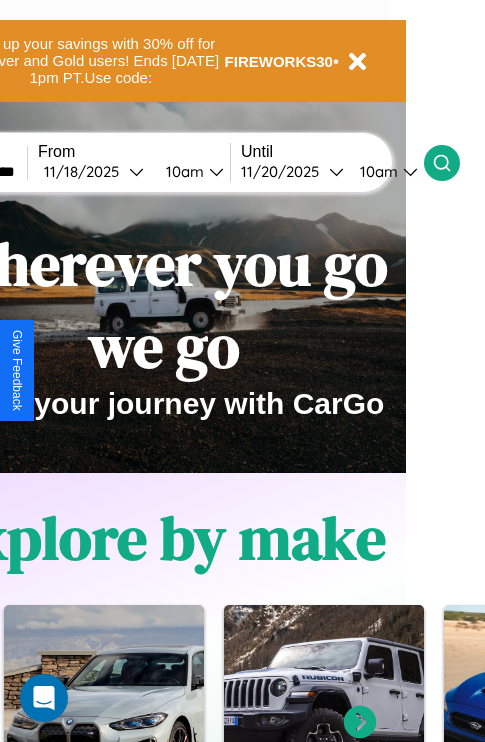 click 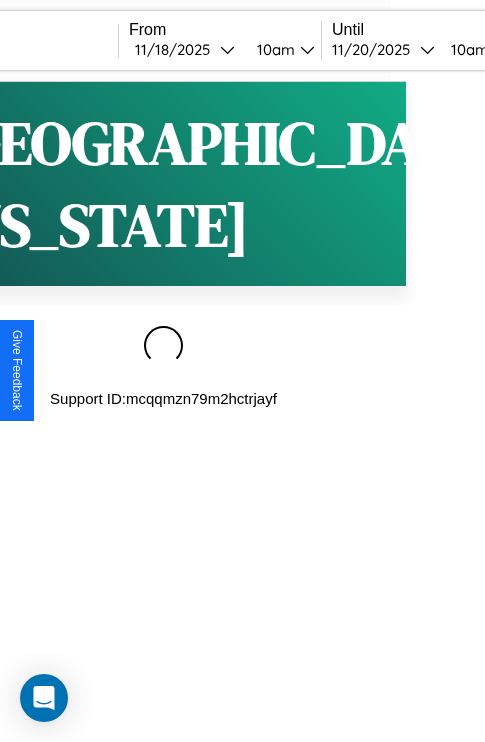 scroll, scrollTop: 0, scrollLeft: 0, axis: both 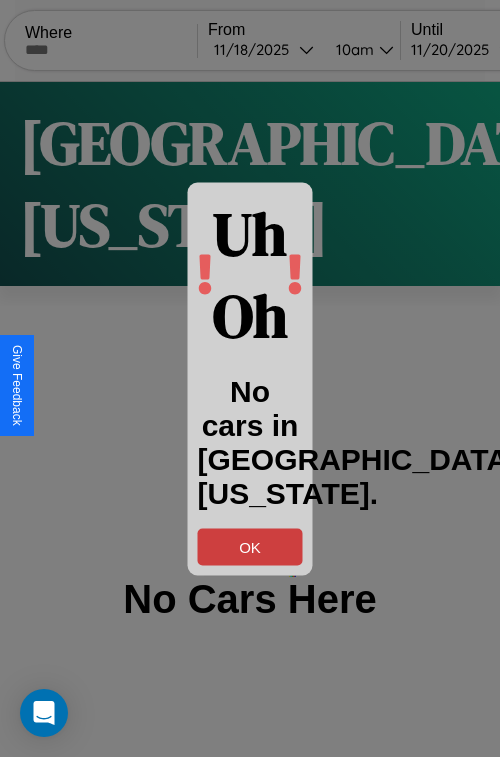 click on "OK" at bounding box center [250, 546] 